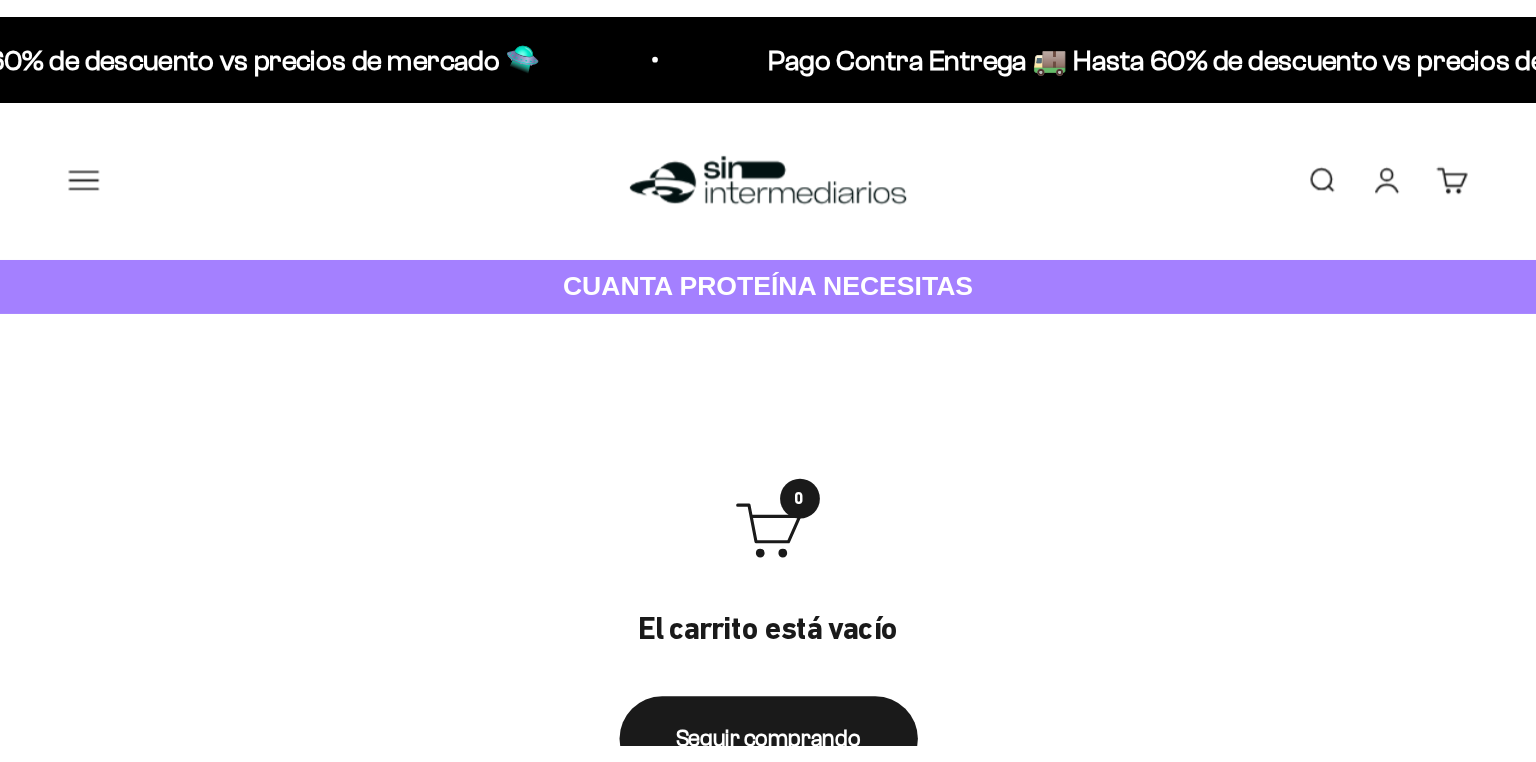 scroll, scrollTop: 0, scrollLeft: 0, axis: both 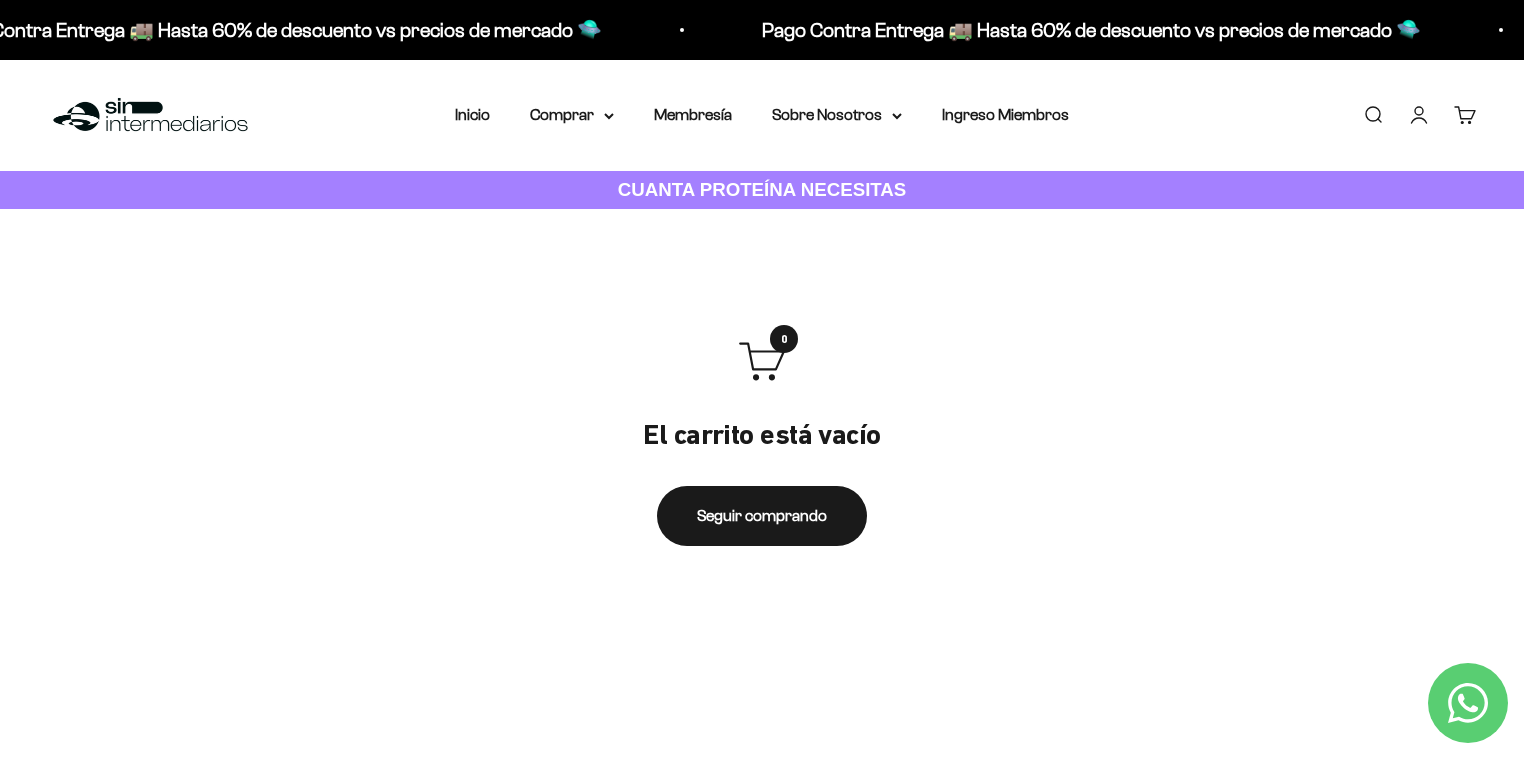 click on "Buscar" at bounding box center [1373, 115] 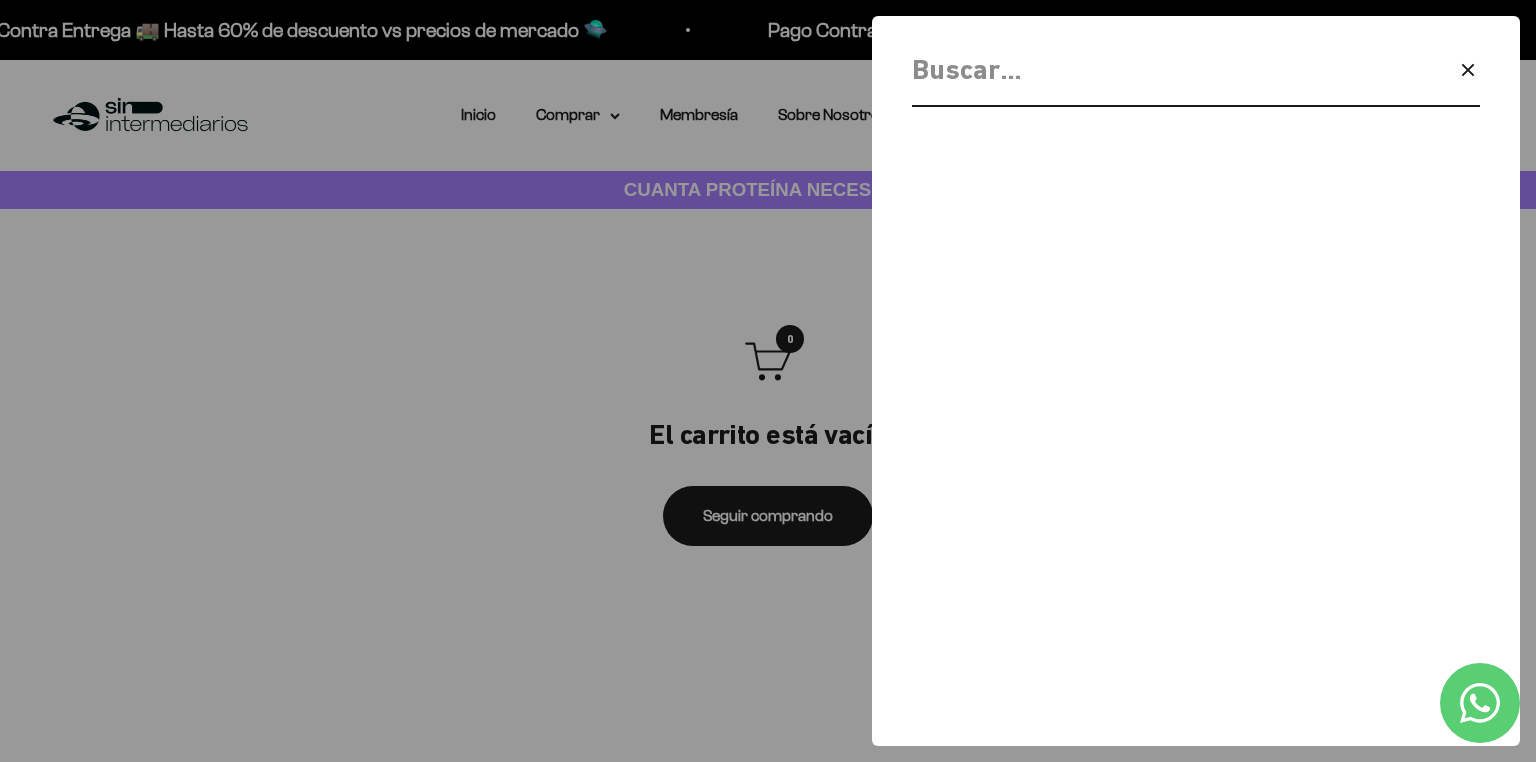click at bounding box center (1144, 70) 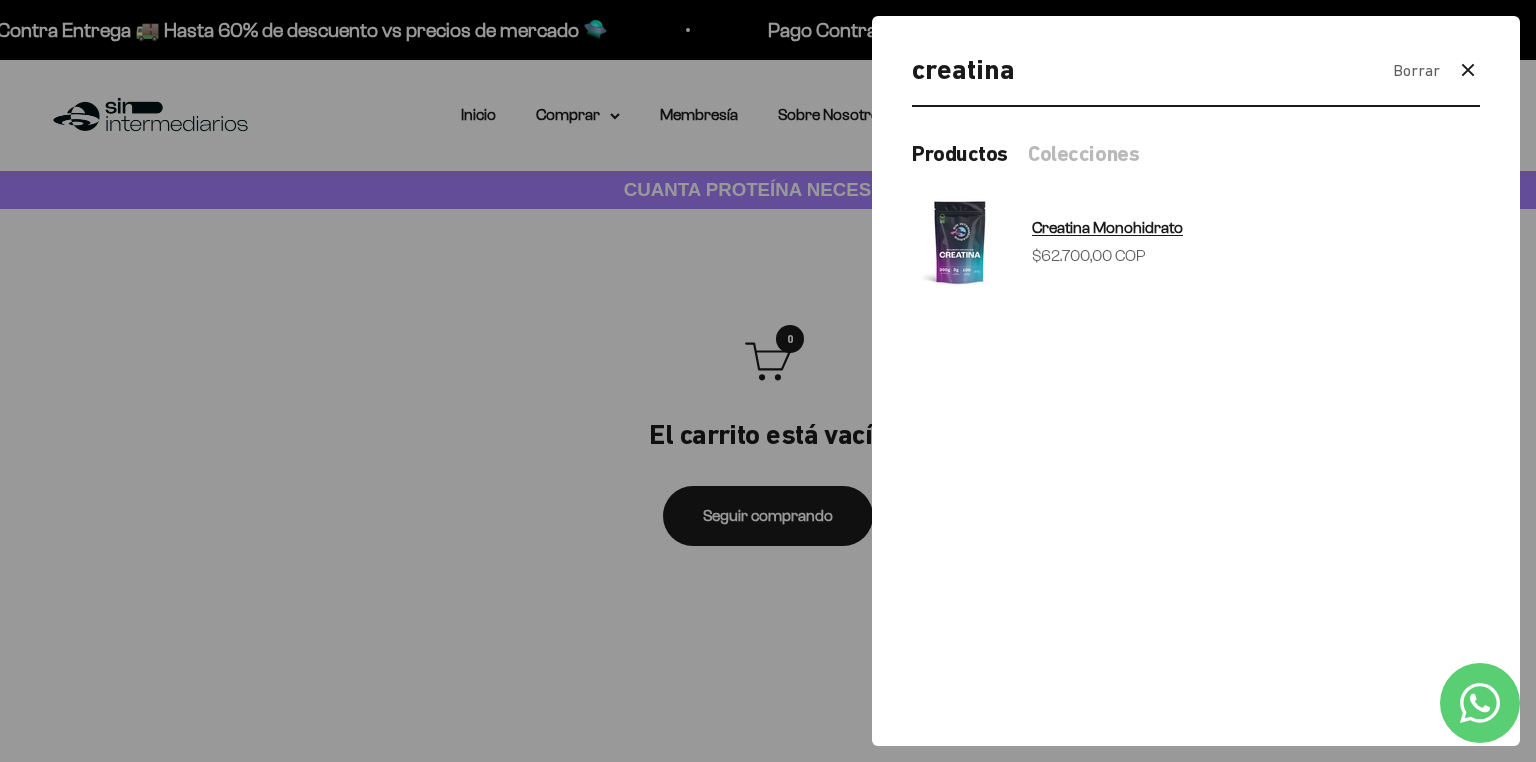 type on "creatina" 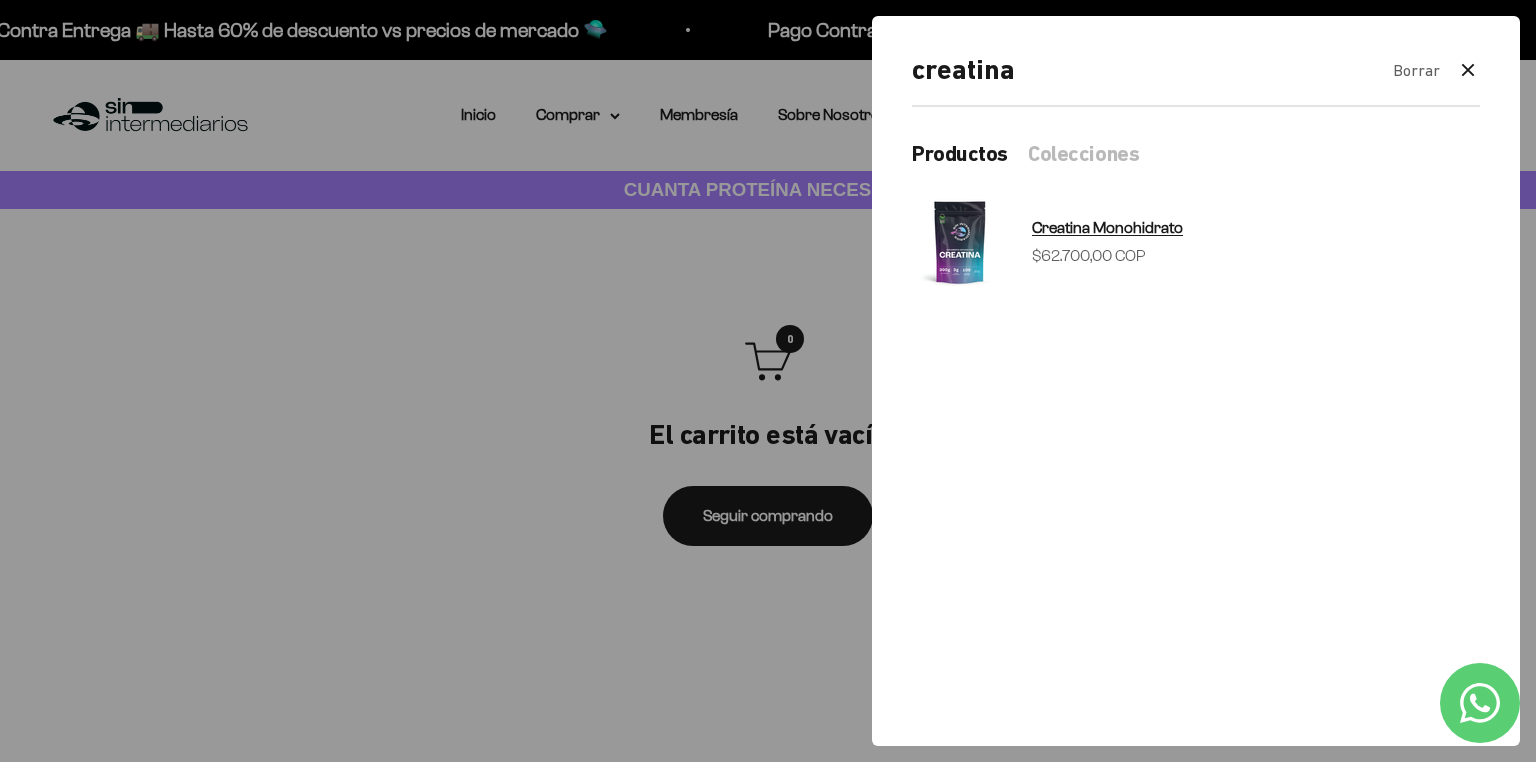 click on "Precio de oferta $62.700,00 COP" at bounding box center (1089, 256) 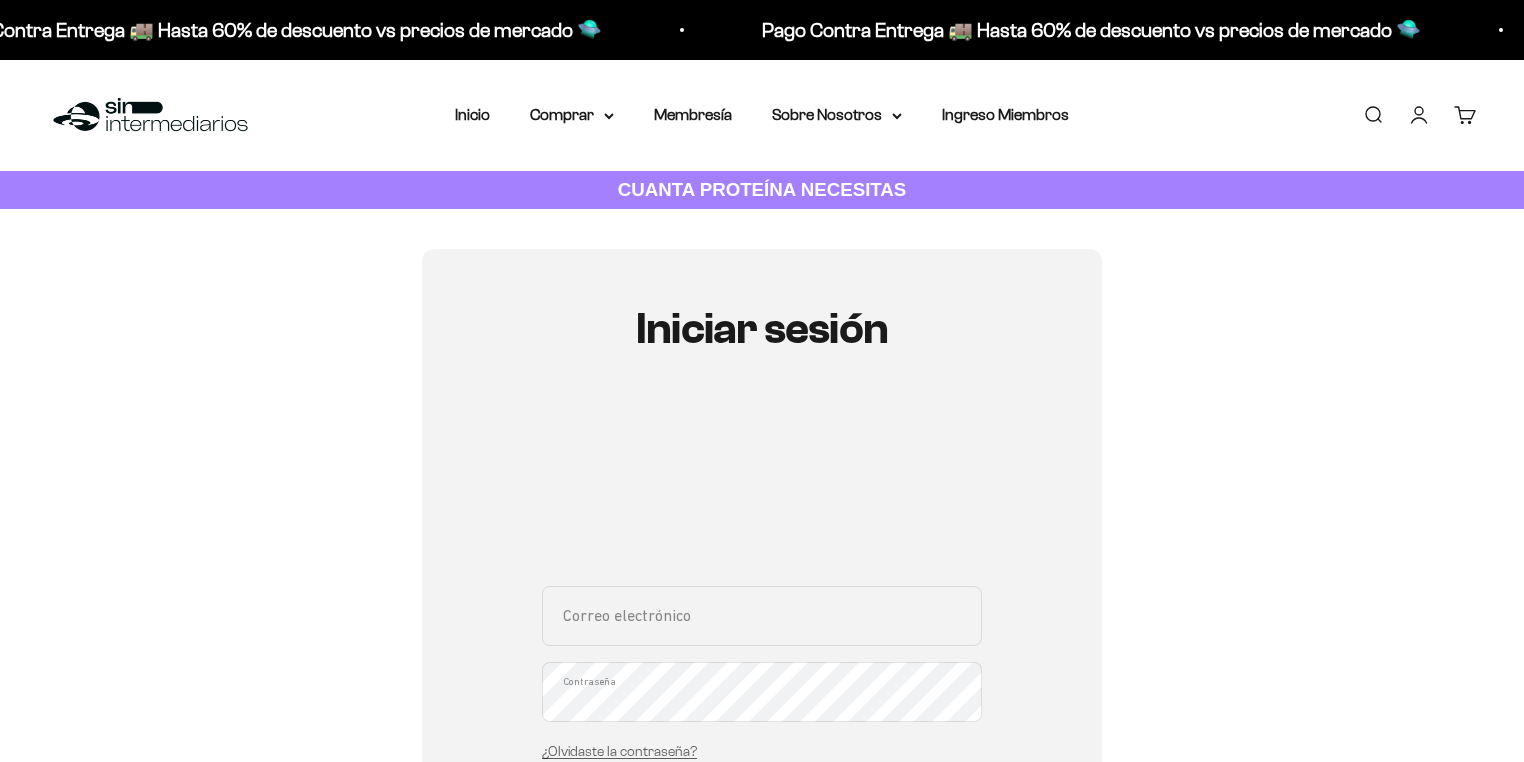 scroll, scrollTop: 0, scrollLeft: 0, axis: both 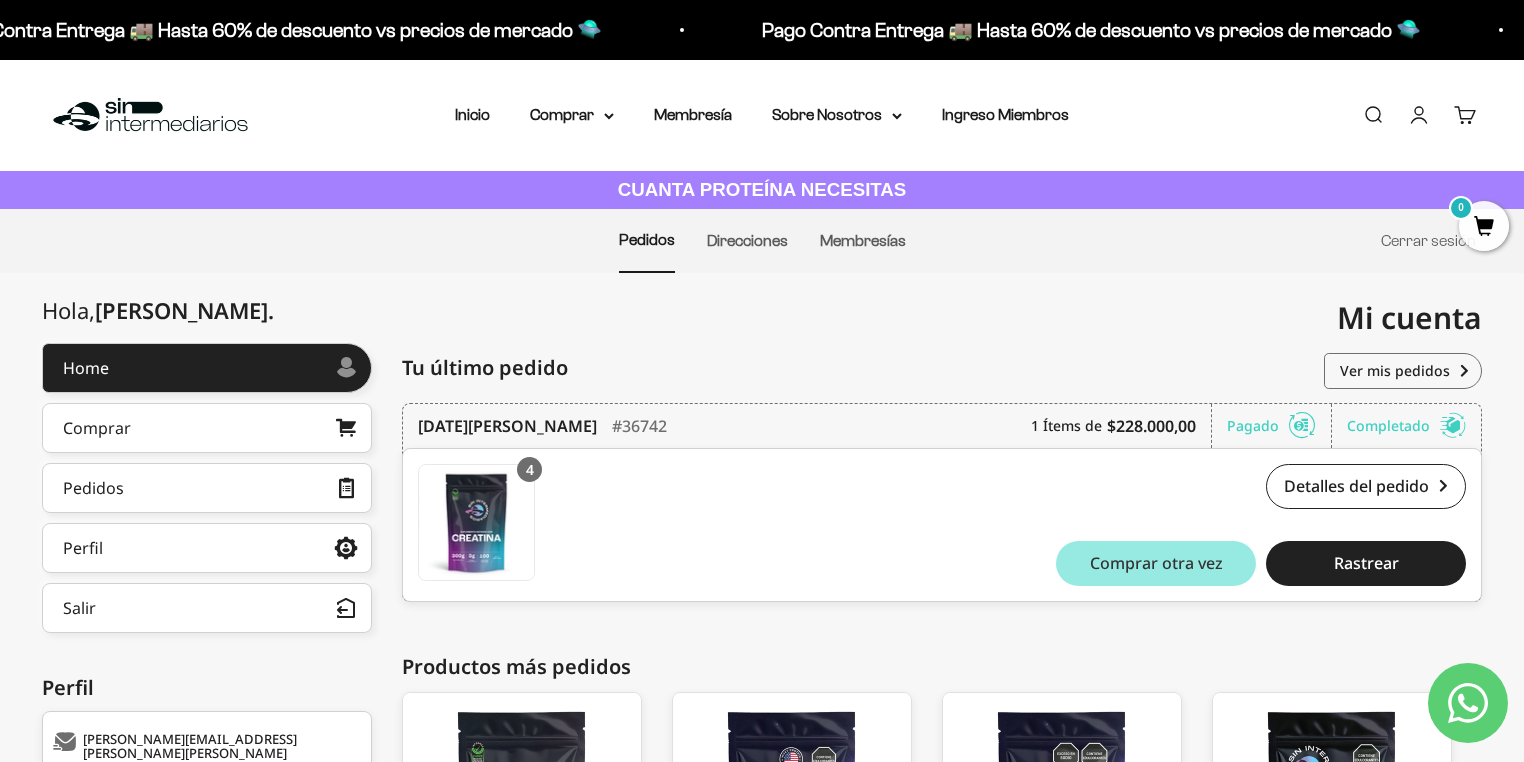 click on "Comprar otra vez" at bounding box center (1156, 563) 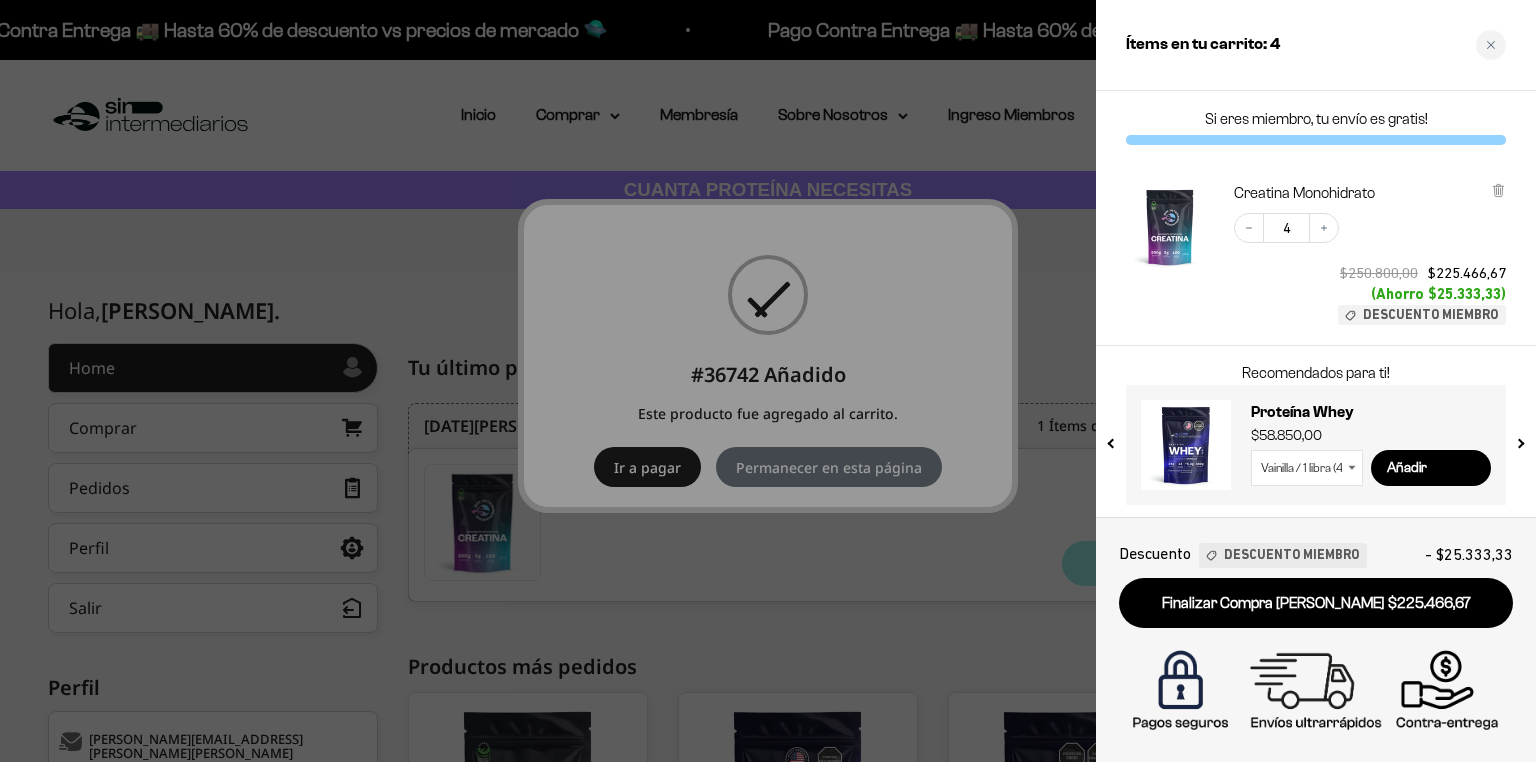 click at bounding box center [768, 381] 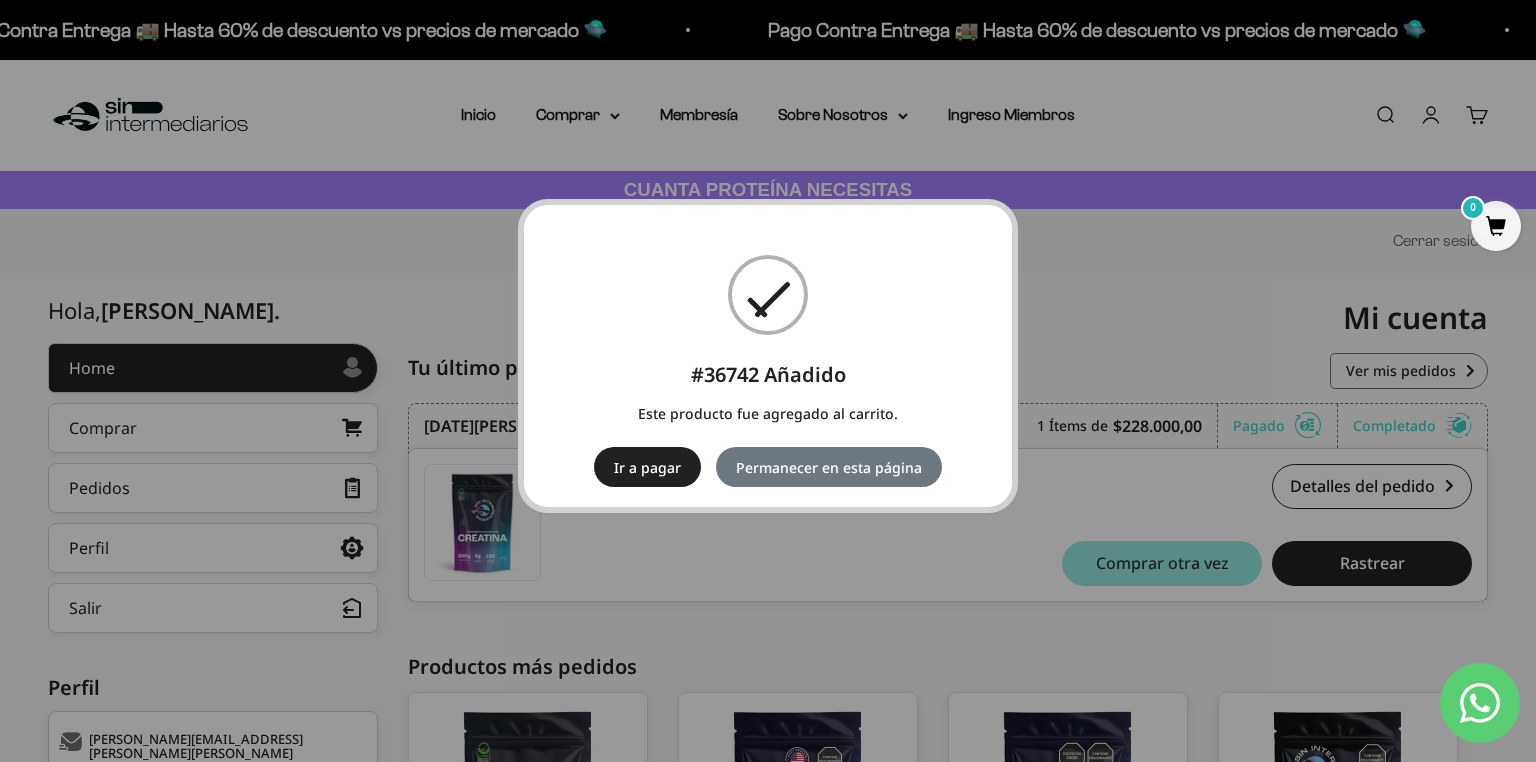 drag, startPoint x: 1376, startPoint y: 113, endPoint x: 1394, endPoint y: 118, distance: 18.681541 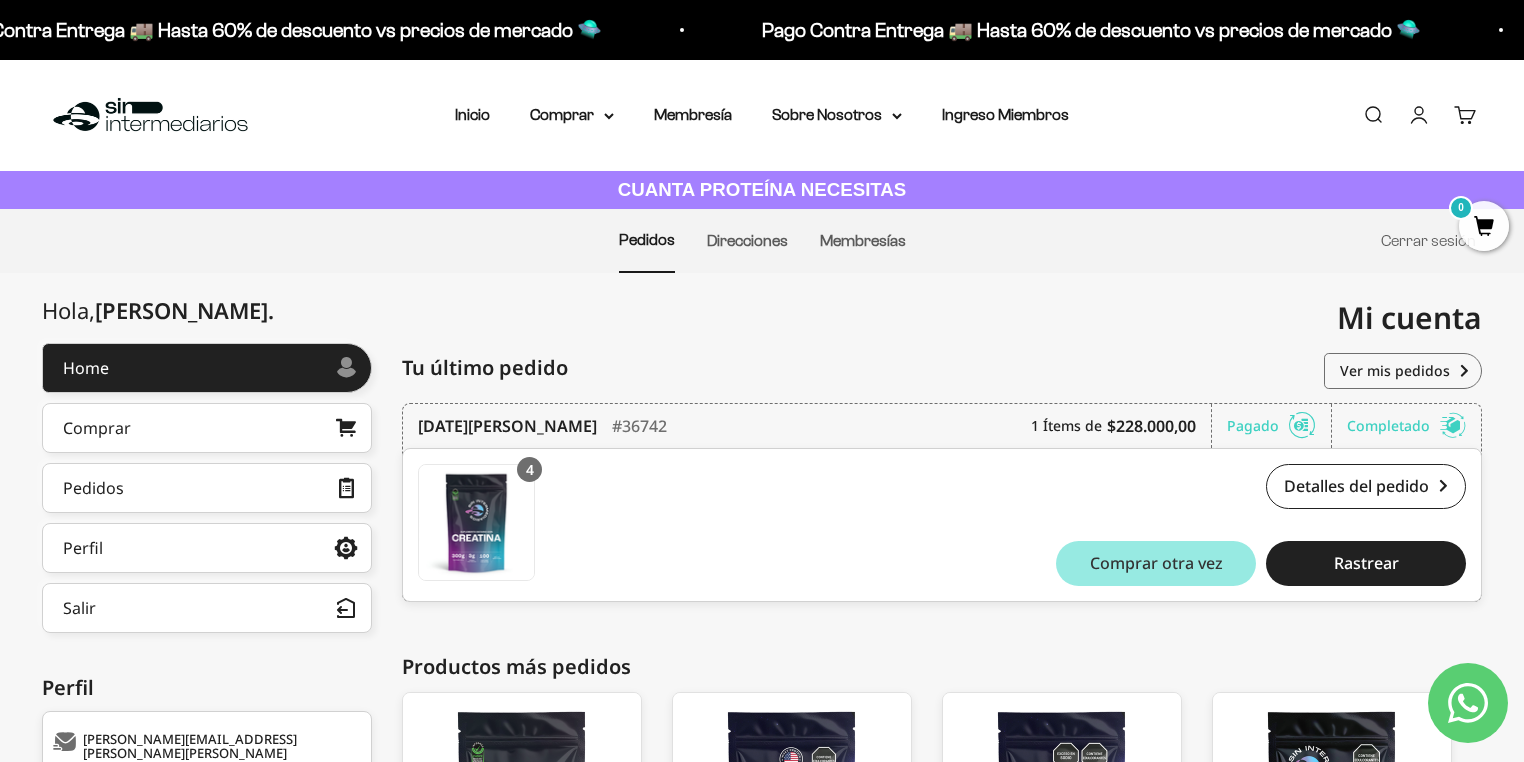 click on "Buscar" at bounding box center [1373, 115] 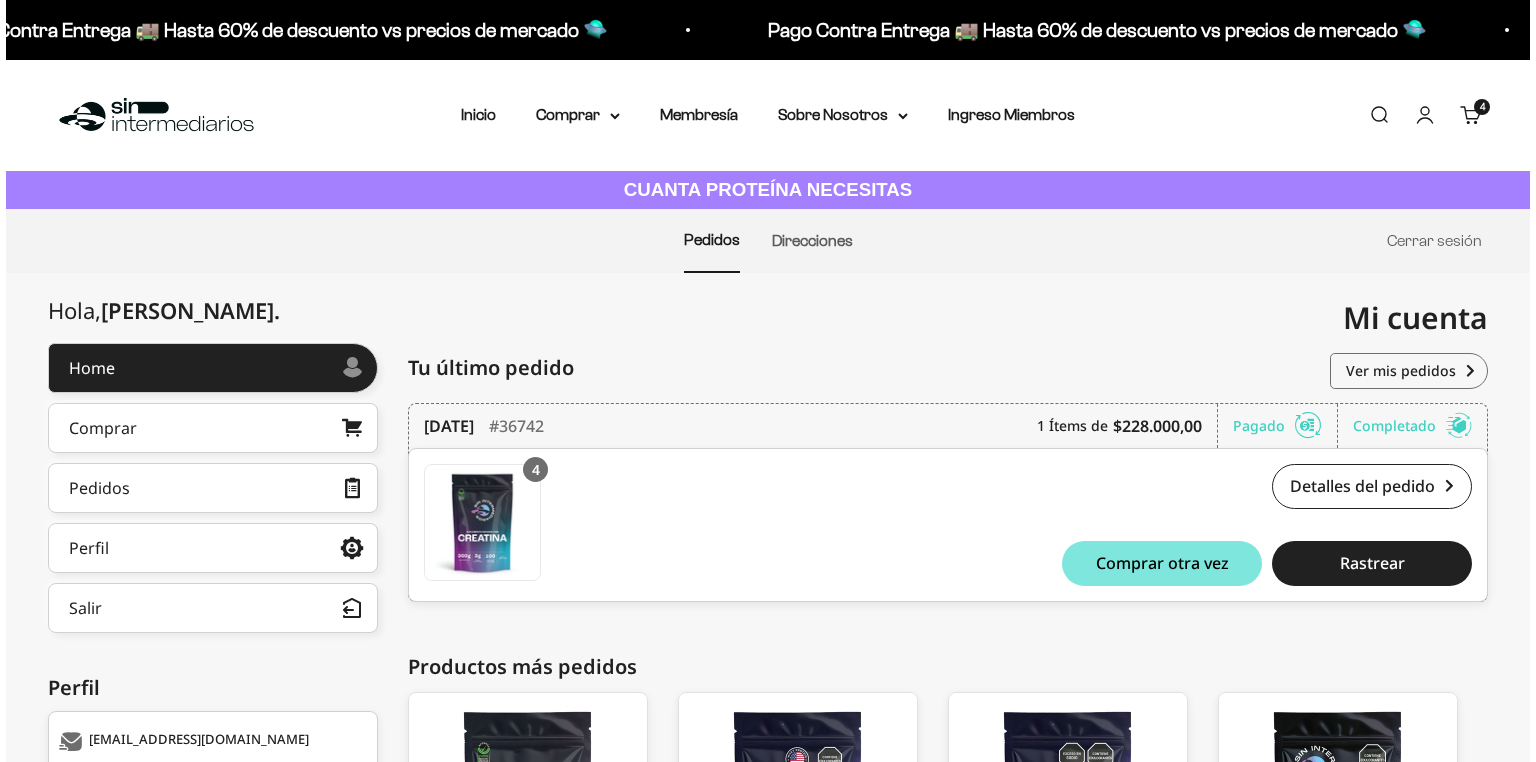 scroll, scrollTop: 0, scrollLeft: 0, axis: both 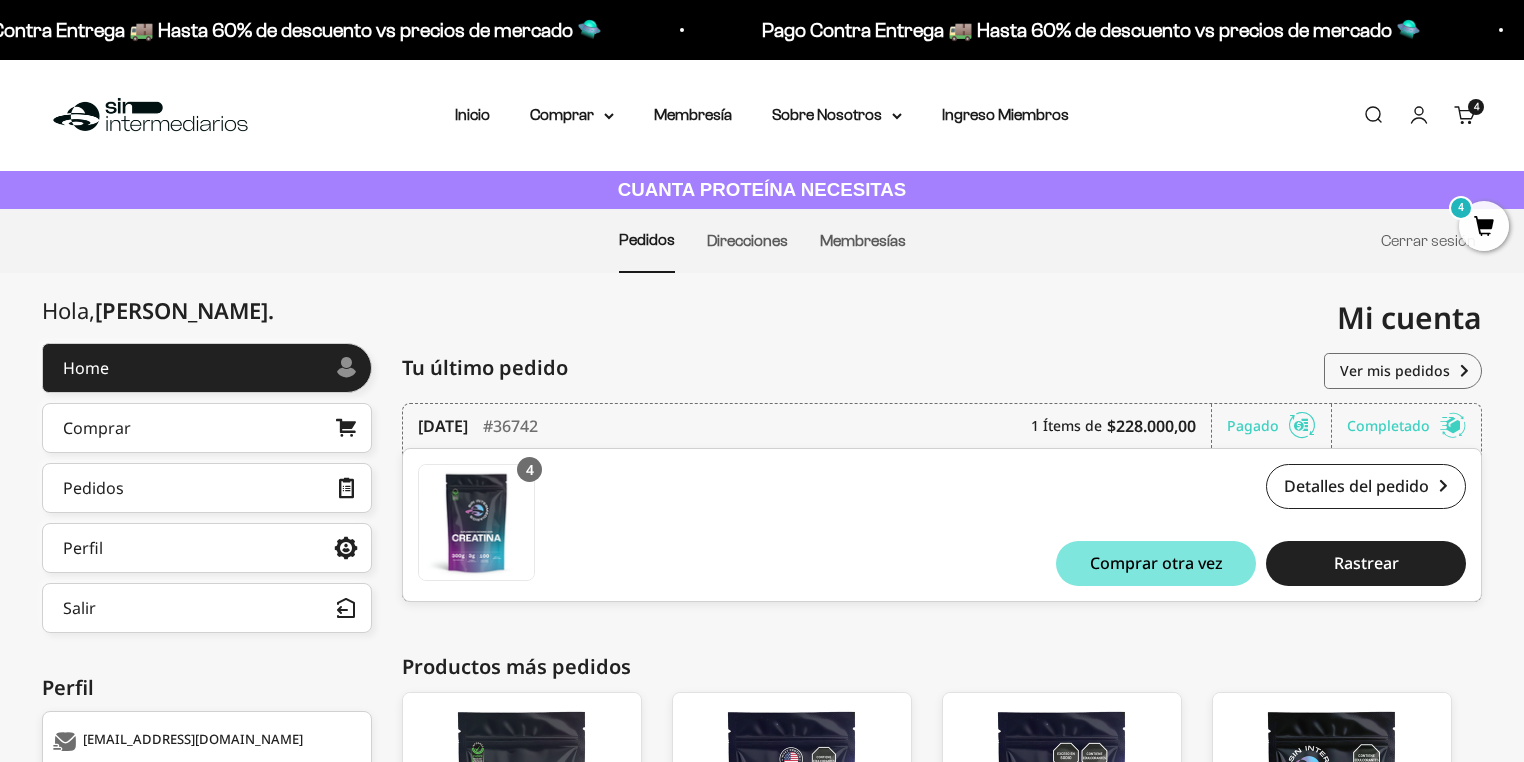 click on "Buscar" at bounding box center [1373, 115] 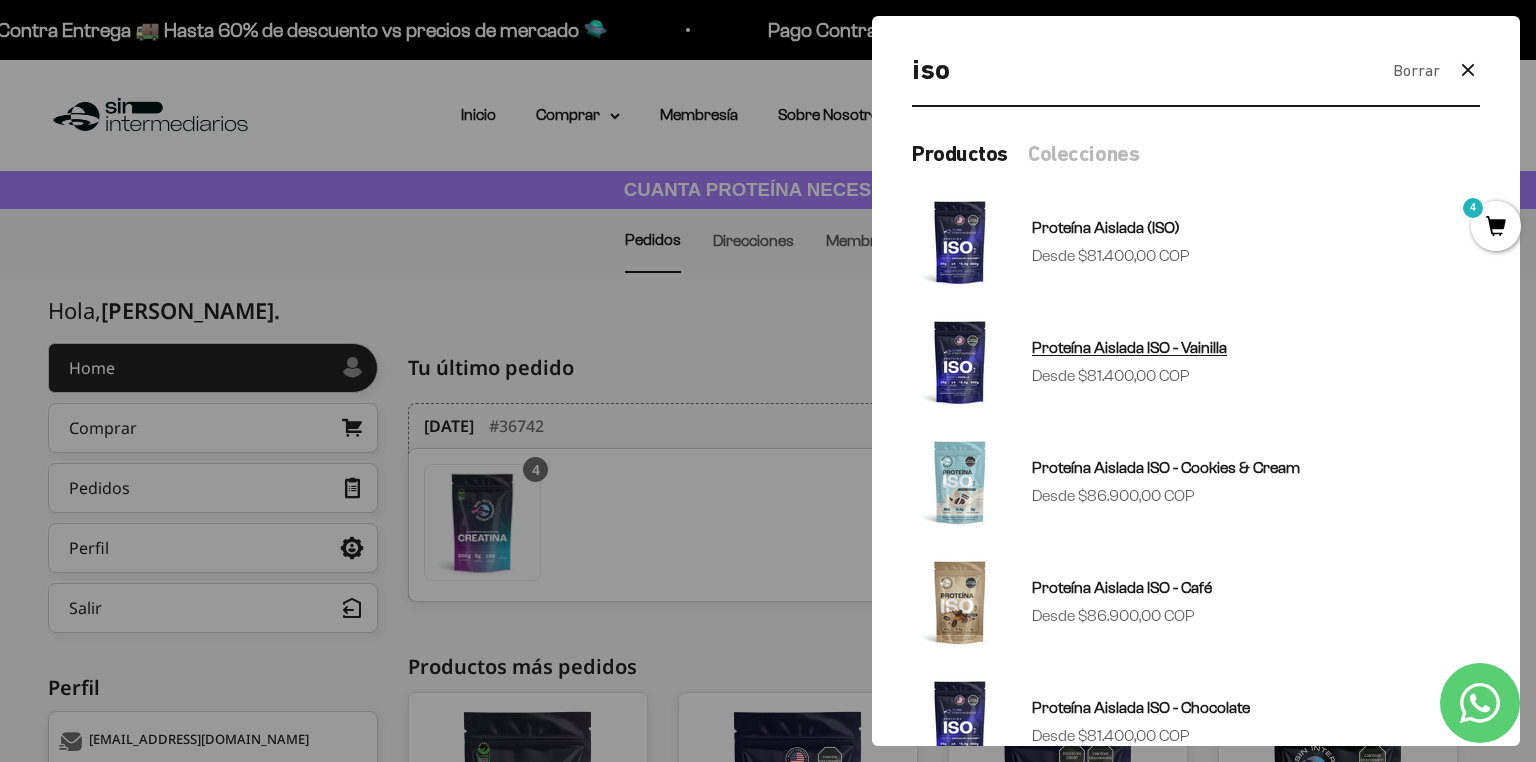 type on "iso" 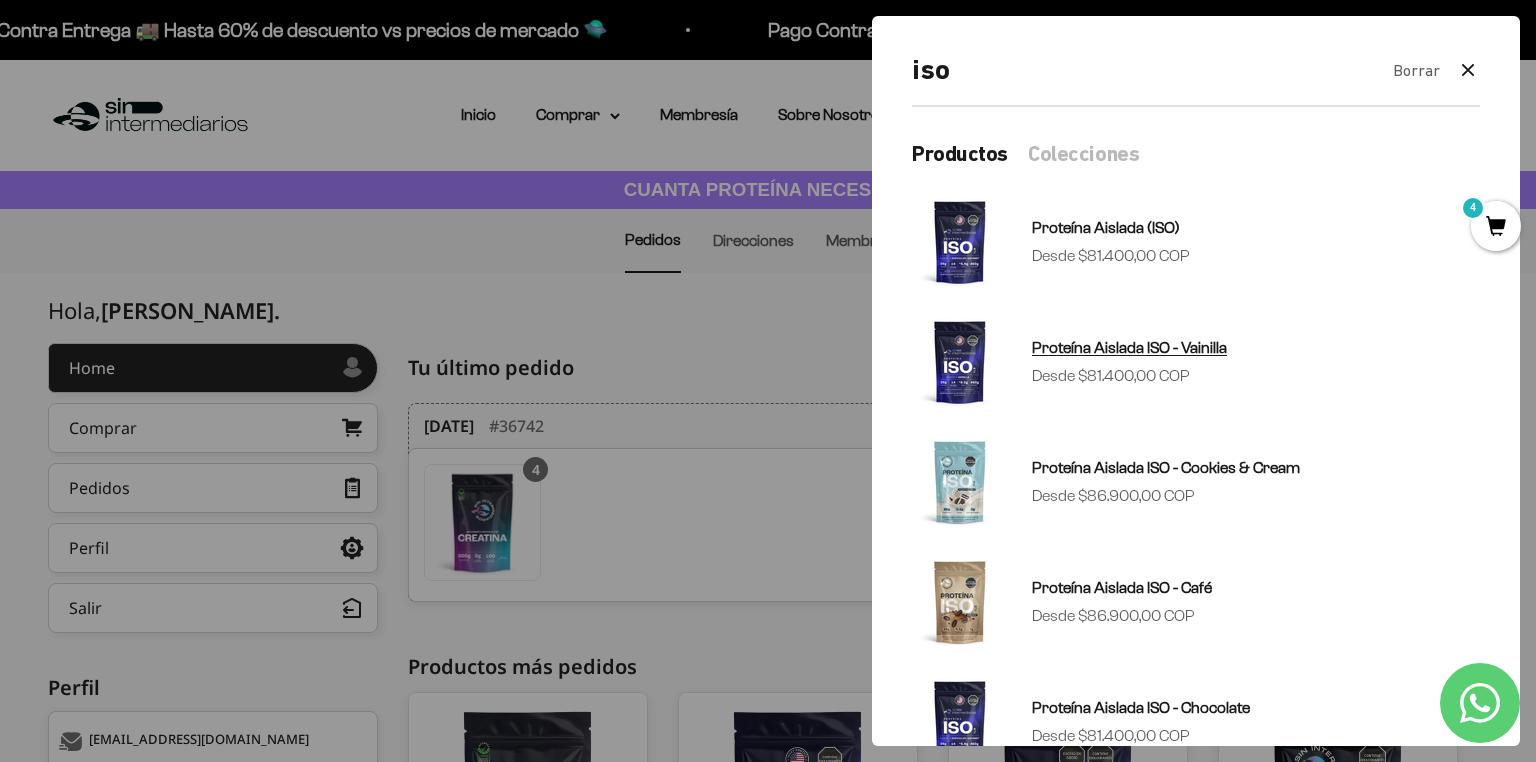 click at bounding box center (960, 362) 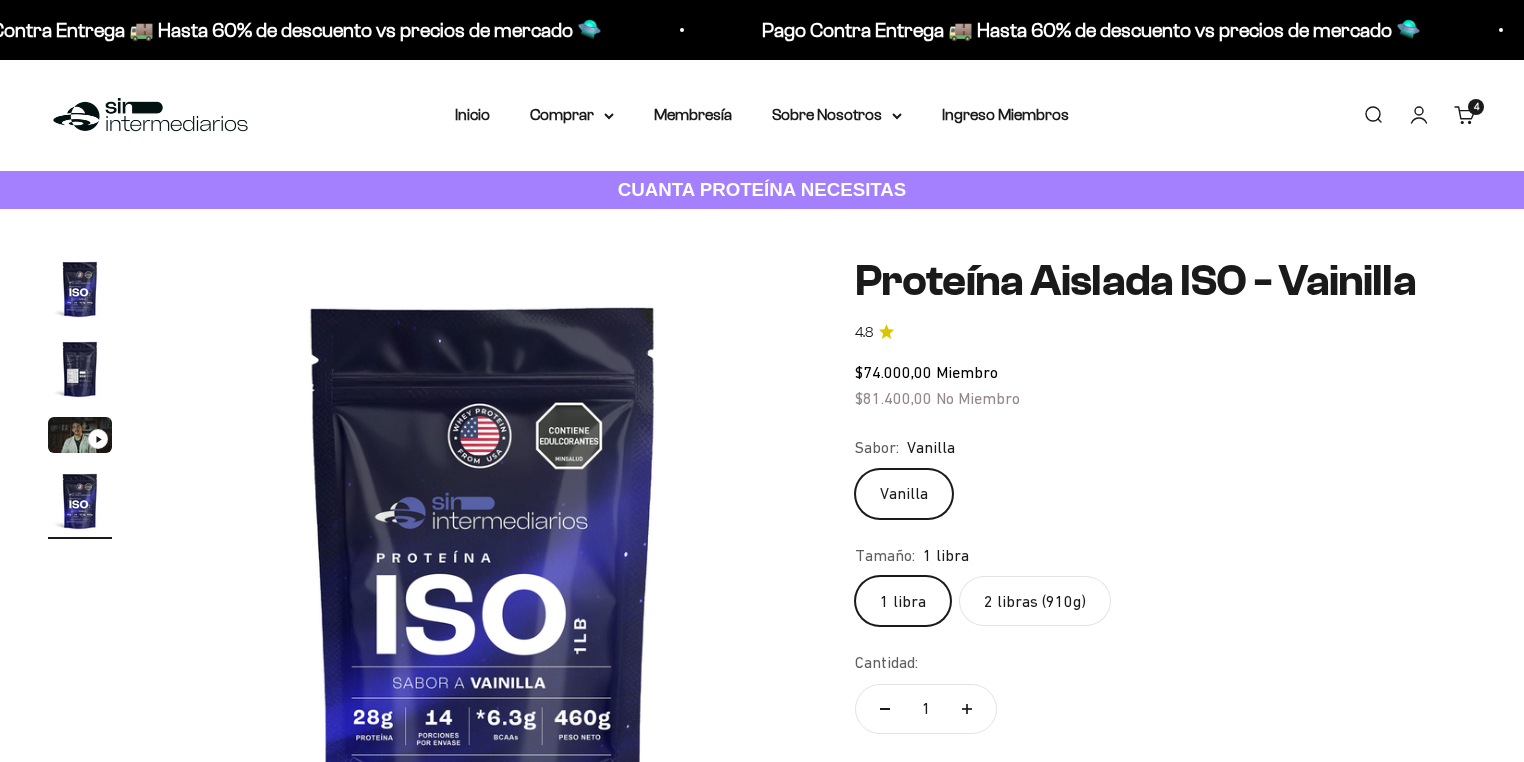 scroll, scrollTop: 0, scrollLeft: 0, axis: both 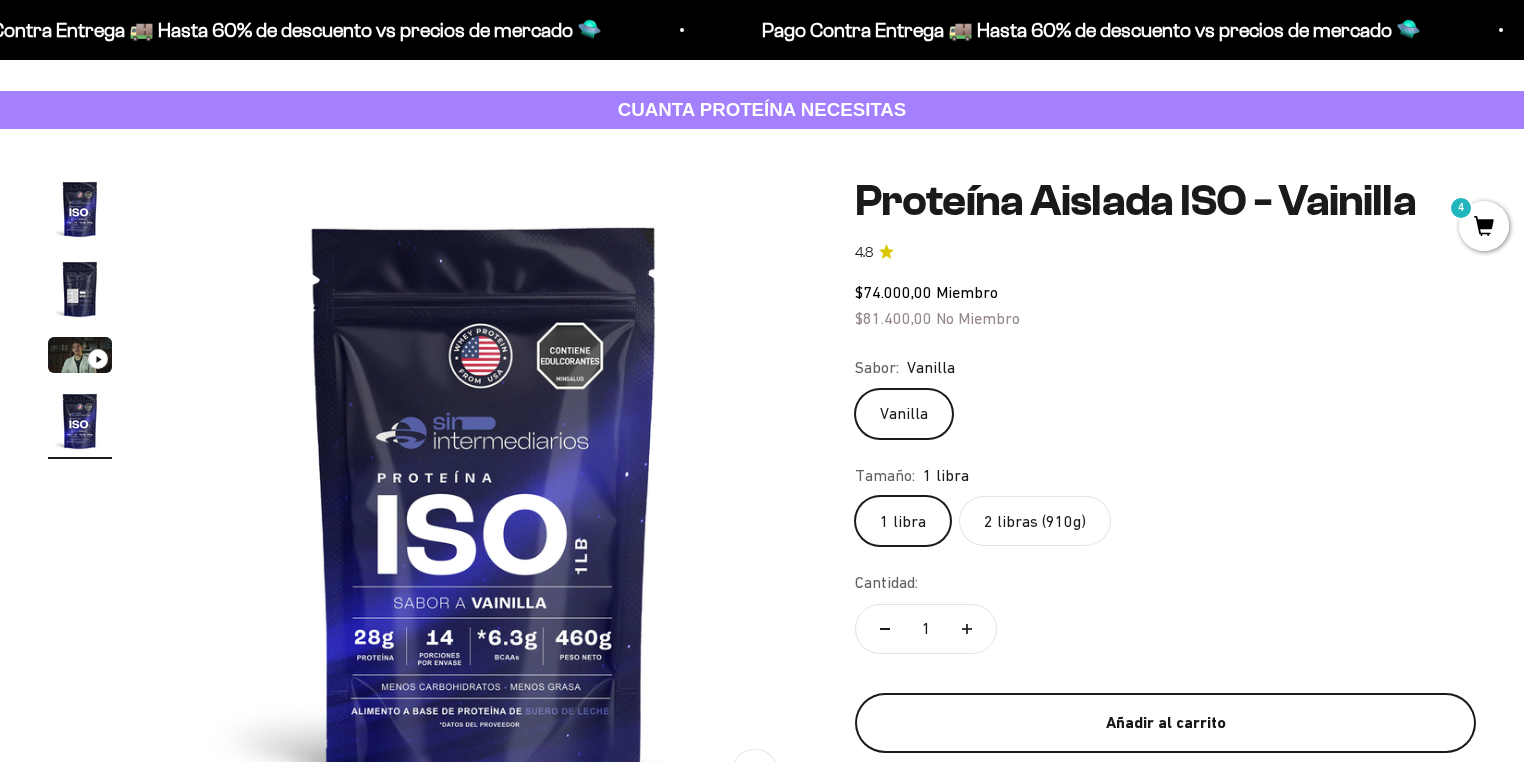 click on "Añadir al carrito" at bounding box center (1165, 723) 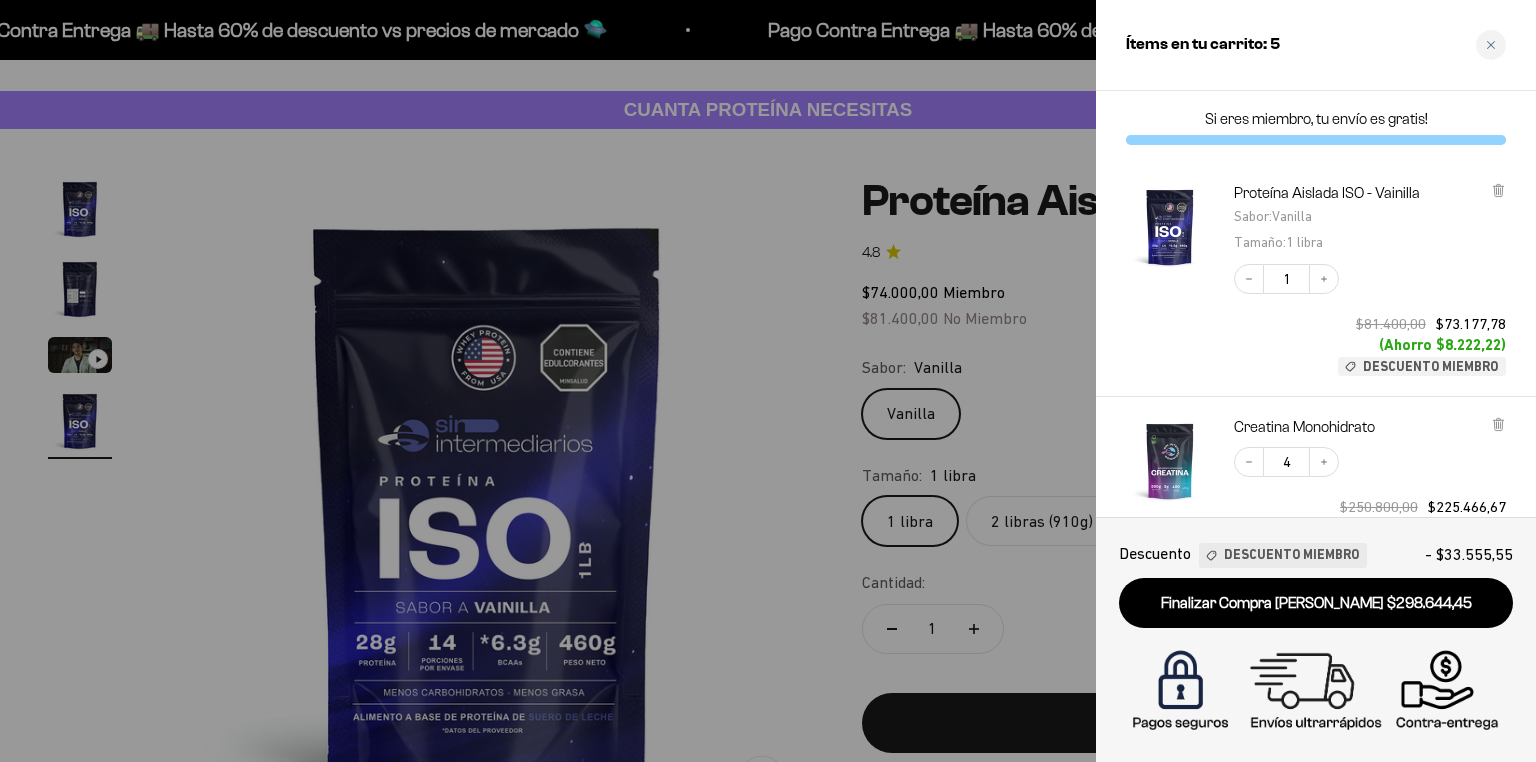 click at bounding box center (768, 381) 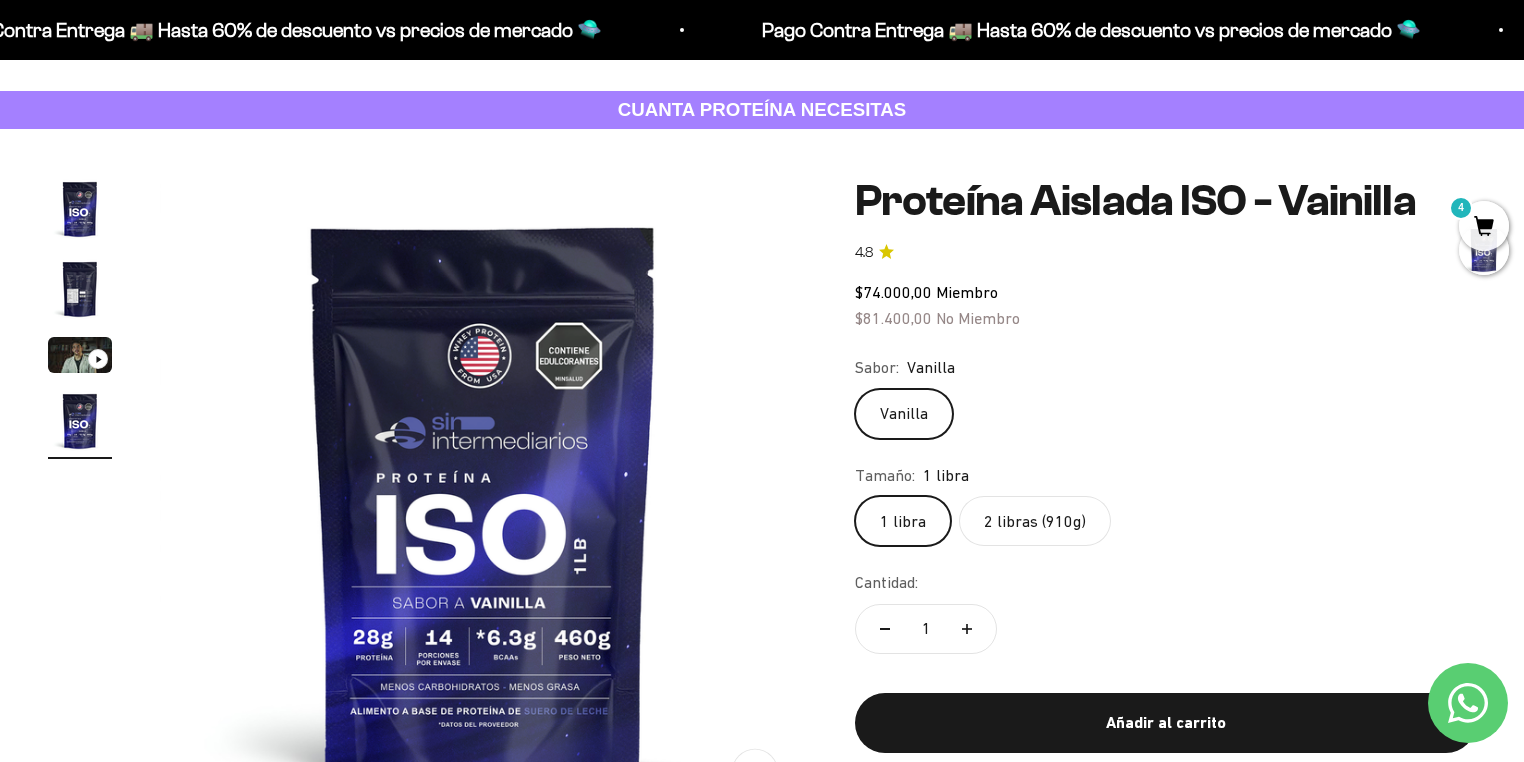 scroll, scrollTop: 0, scrollLeft: 2012, axis: horizontal 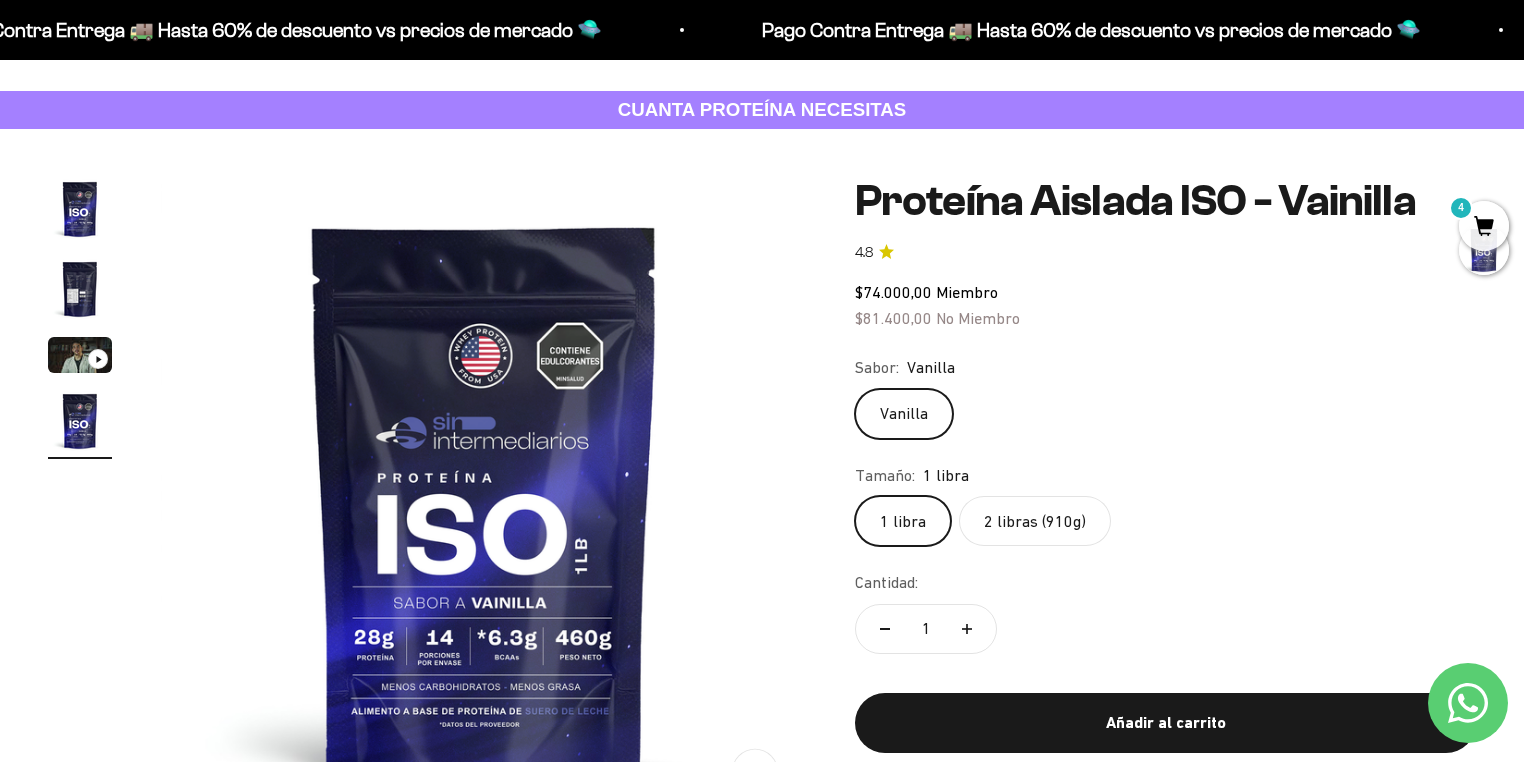 click on "2 libras (910g)" 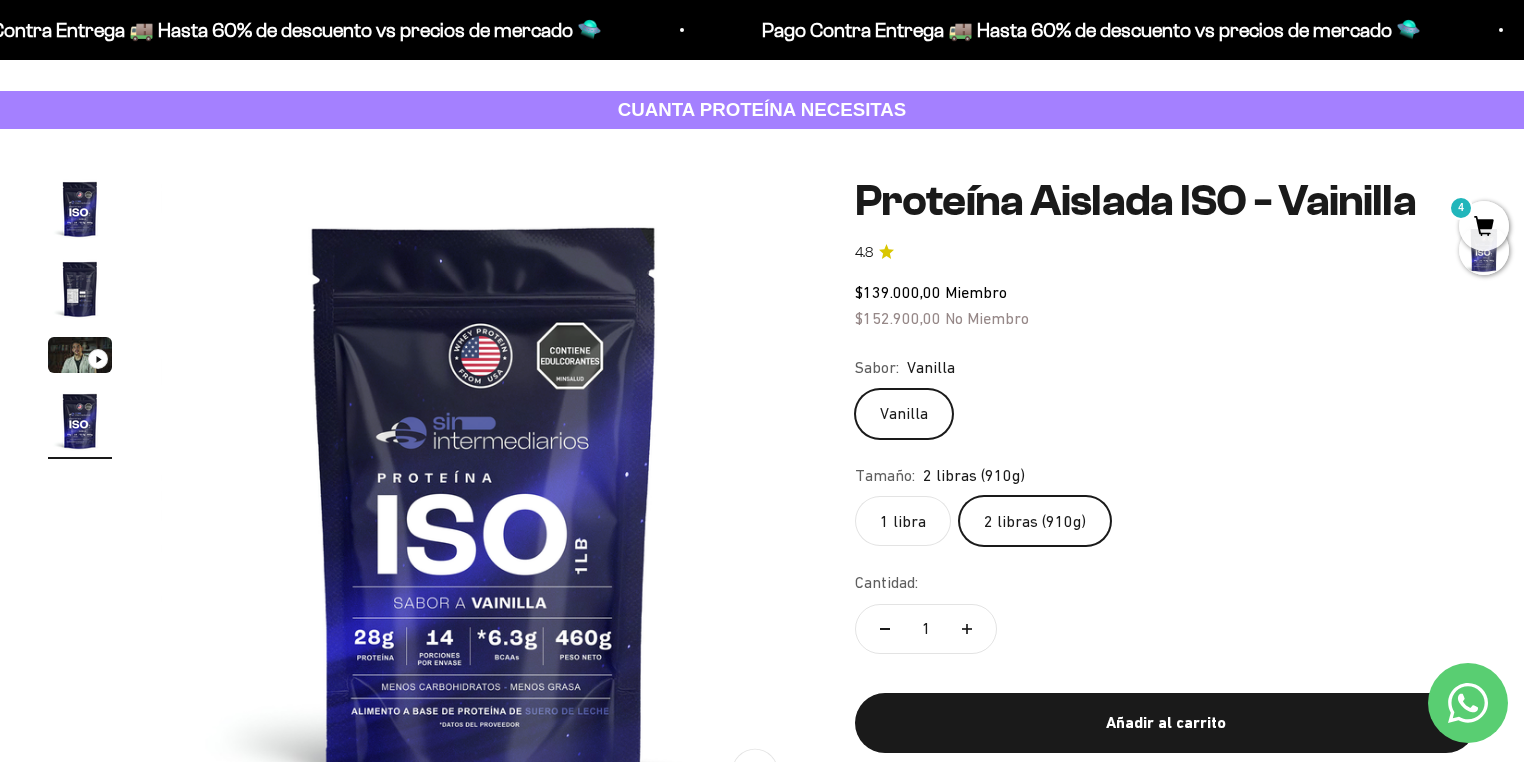 click on "1 libra" 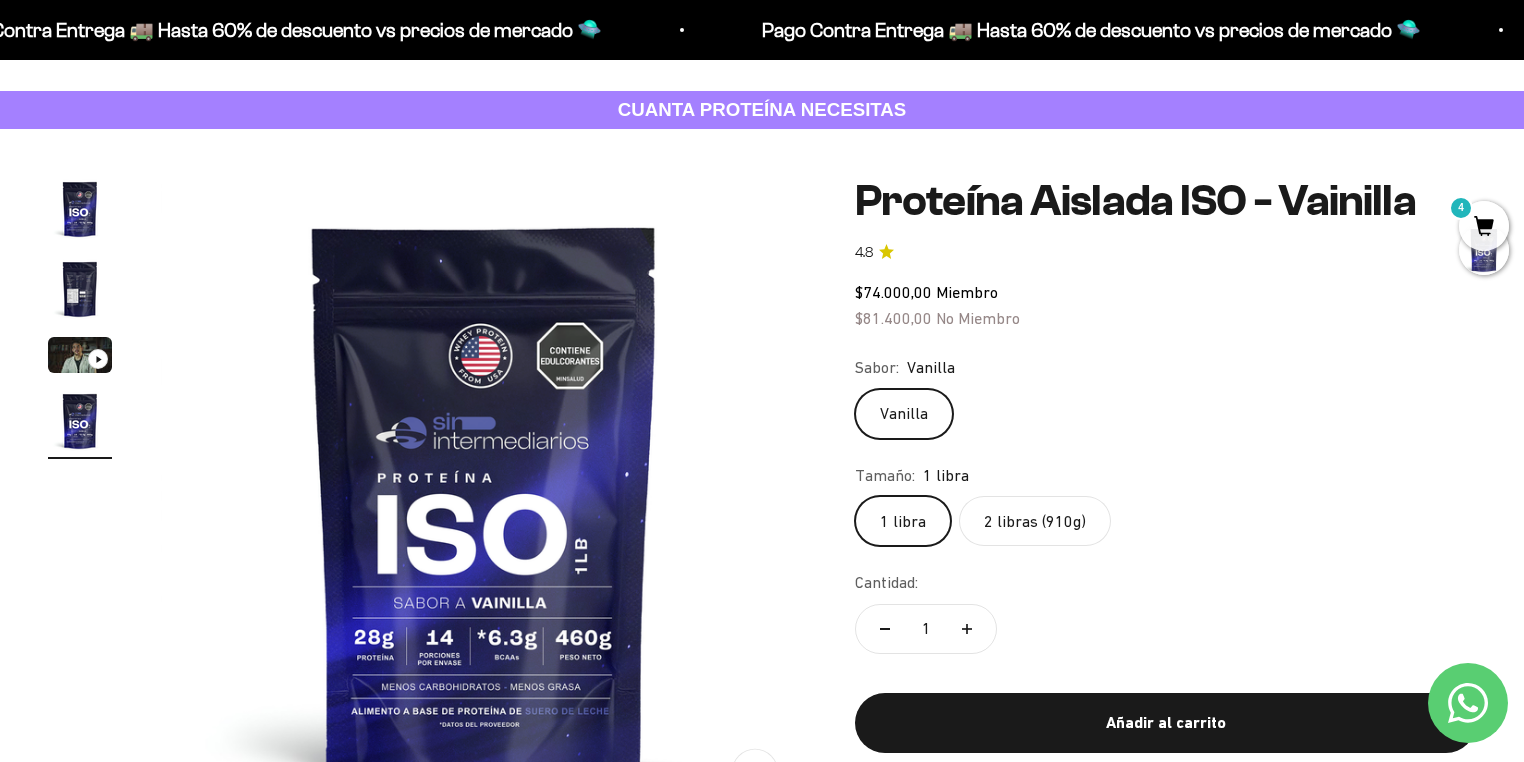 click on "4" at bounding box center [1484, 226] 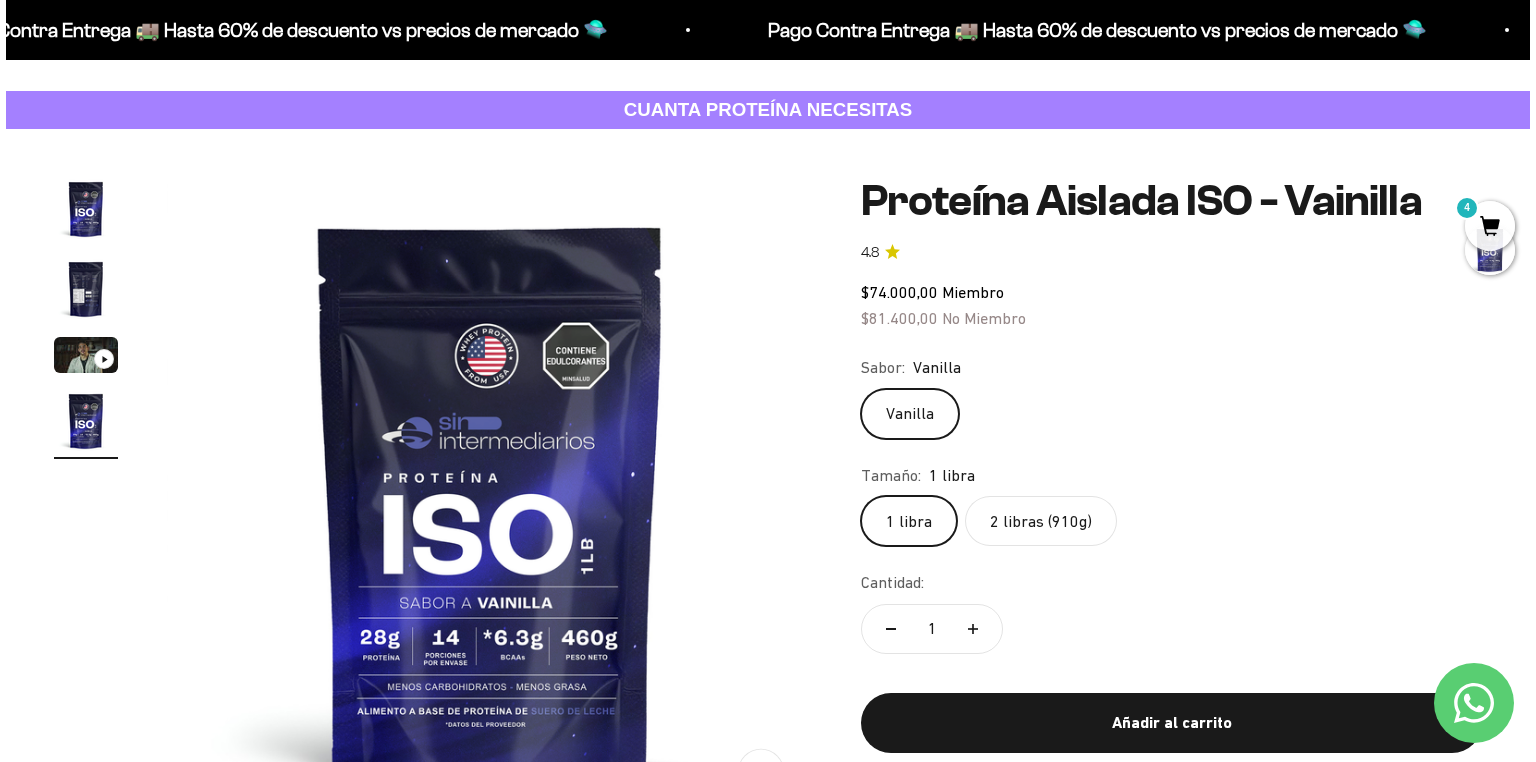 scroll, scrollTop: 0, scrollLeft: 2032, axis: horizontal 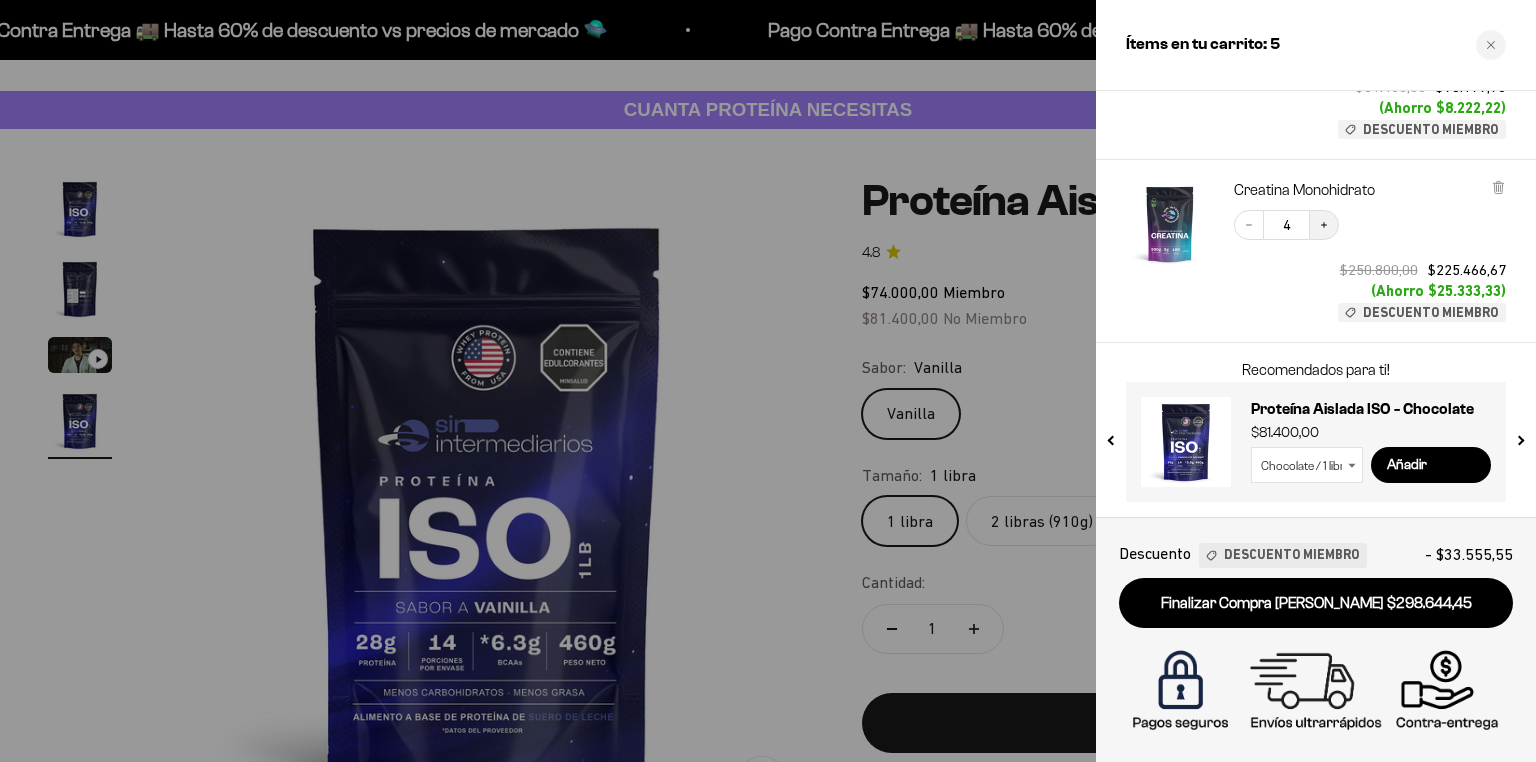 click on "Increase quantity" at bounding box center (1324, 225) 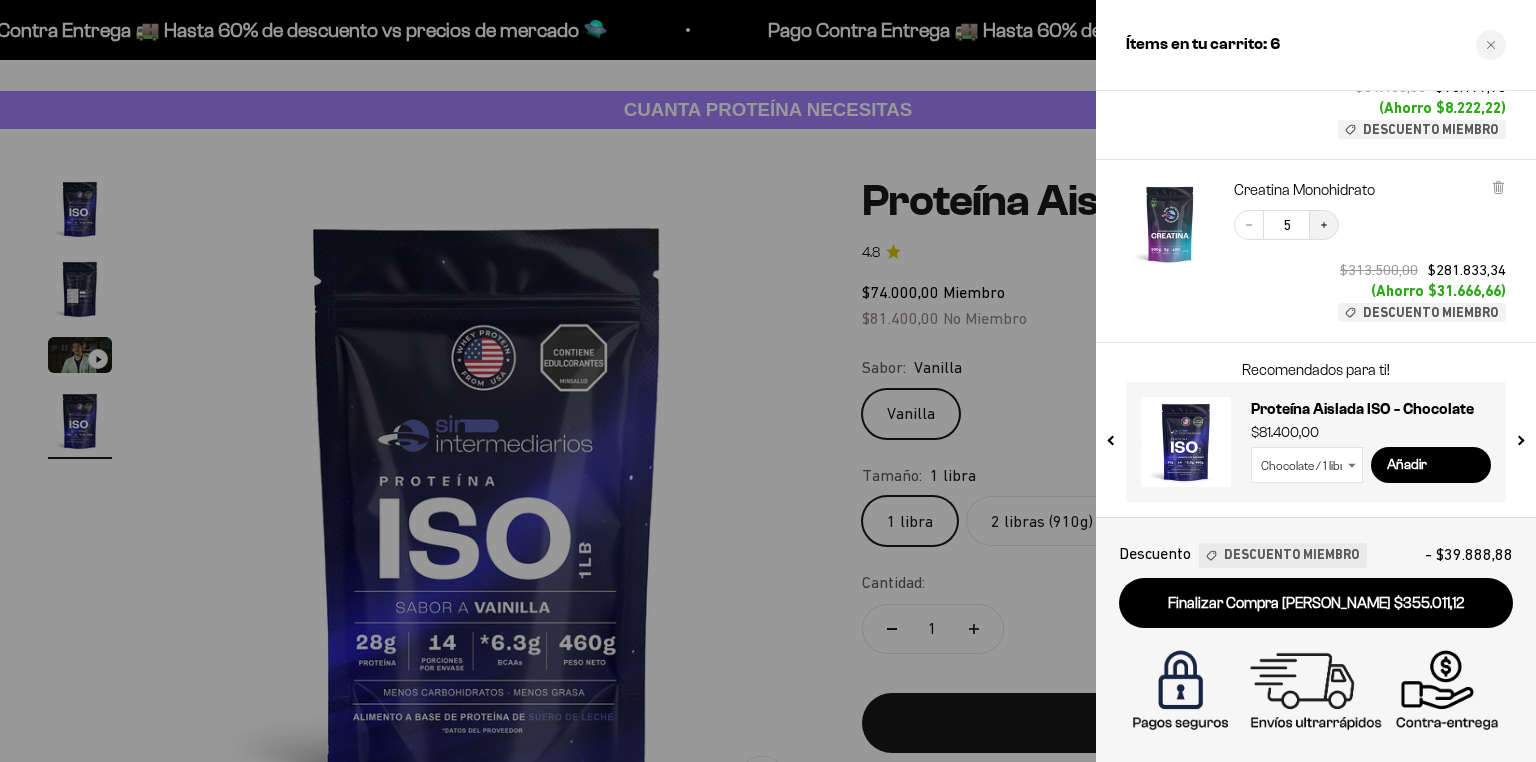click 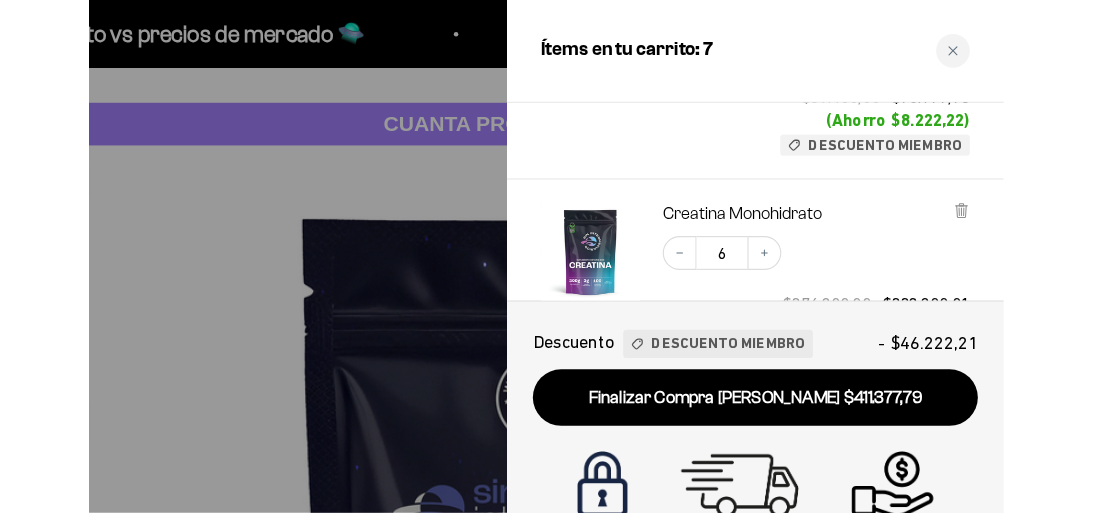 scroll, scrollTop: 0, scrollLeft: 1614, axis: horizontal 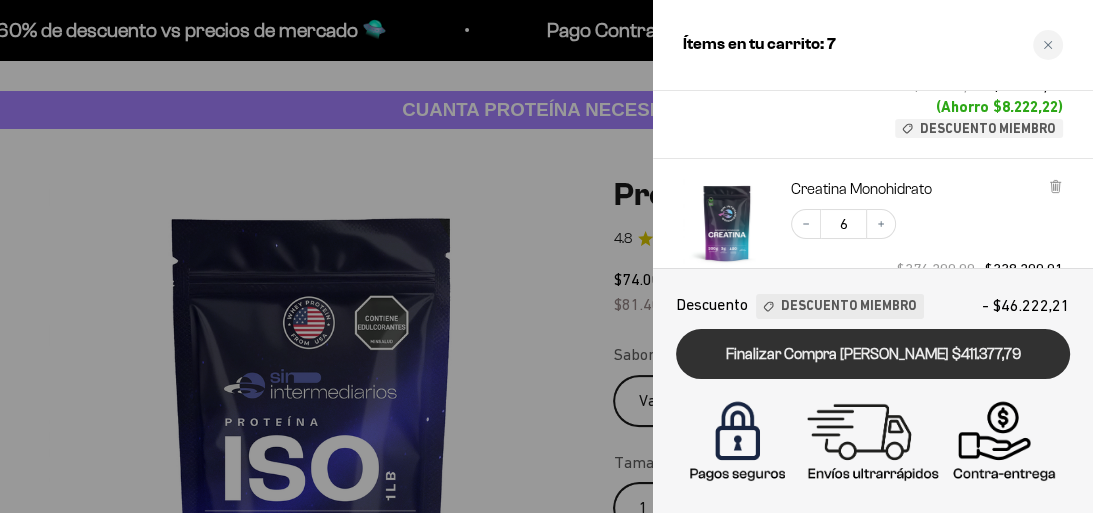 click on "Finalizar Compra [PERSON_NAME] $411.377,79" at bounding box center [873, 354] 